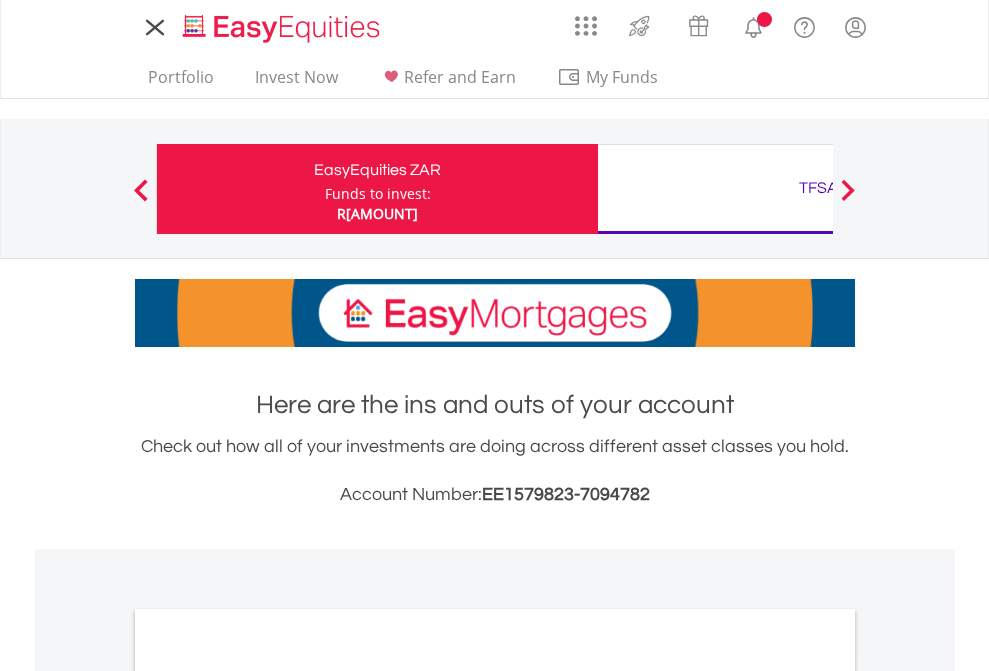 scroll, scrollTop: 0, scrollLeft: 0, axis: both 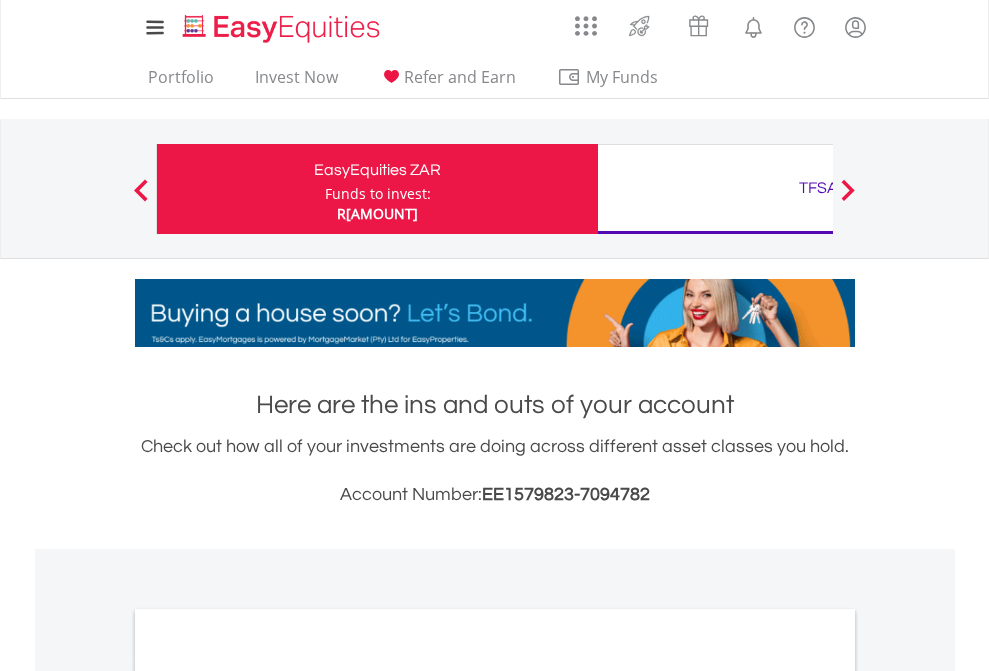 click on "Funds to invest:" at bounding box center (378, 194) 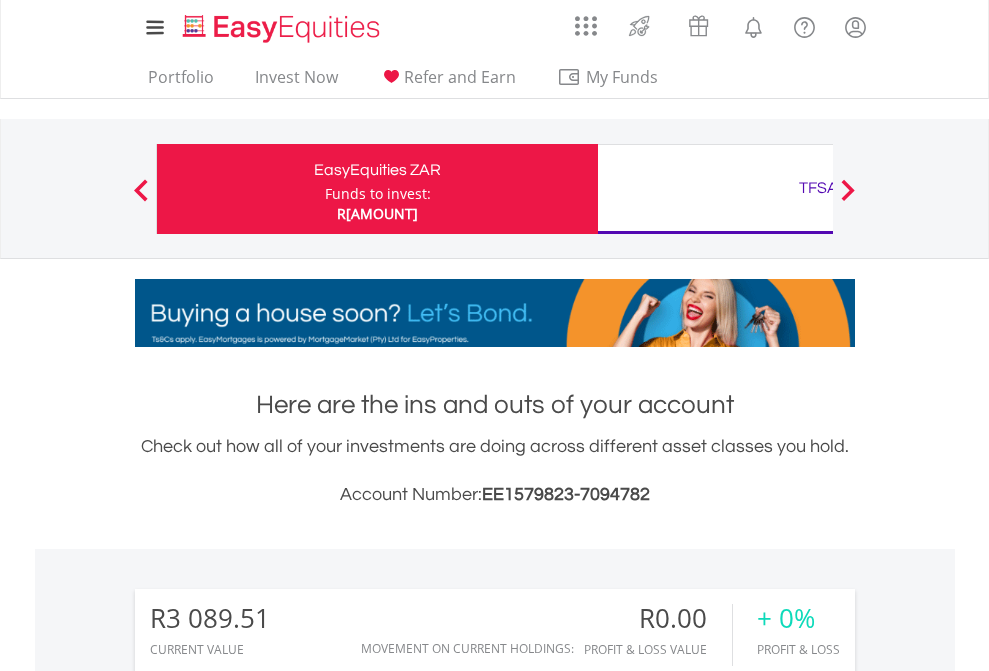 scroll, scrollTop: 999808, scrollLeft: 999687, axis: both 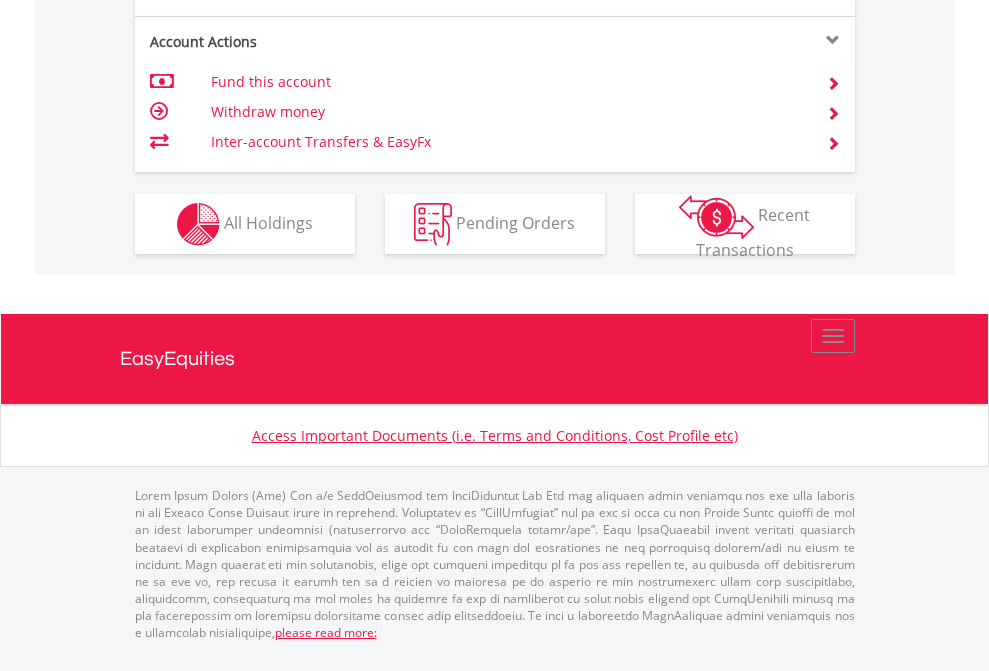 click on "Investment types" at bounding box center [706, -337] 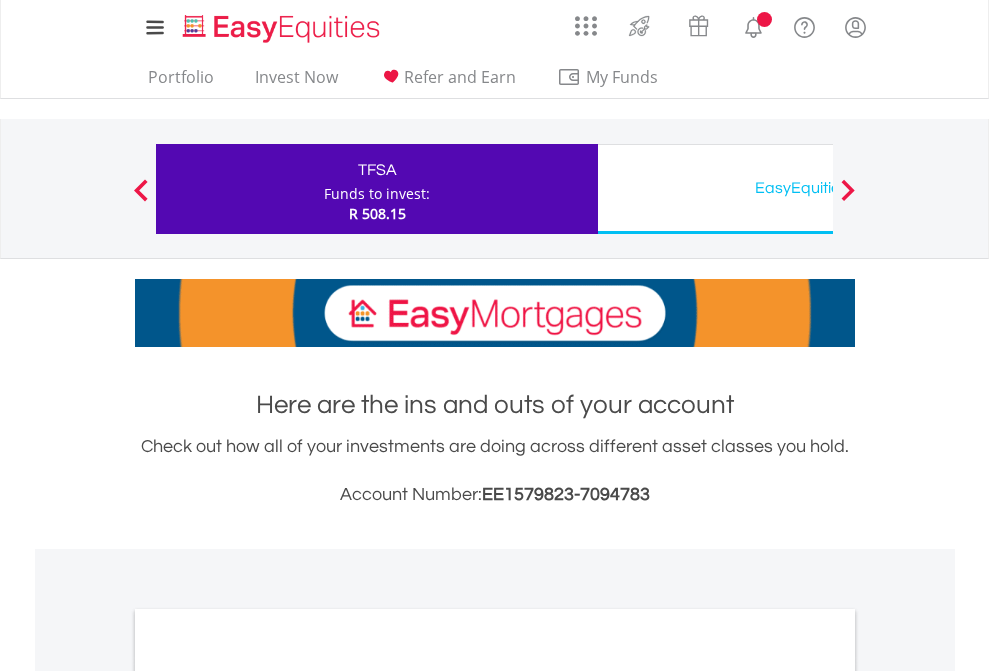 scroll, scrollTop: 0, scrollLeft: 0, axis: both 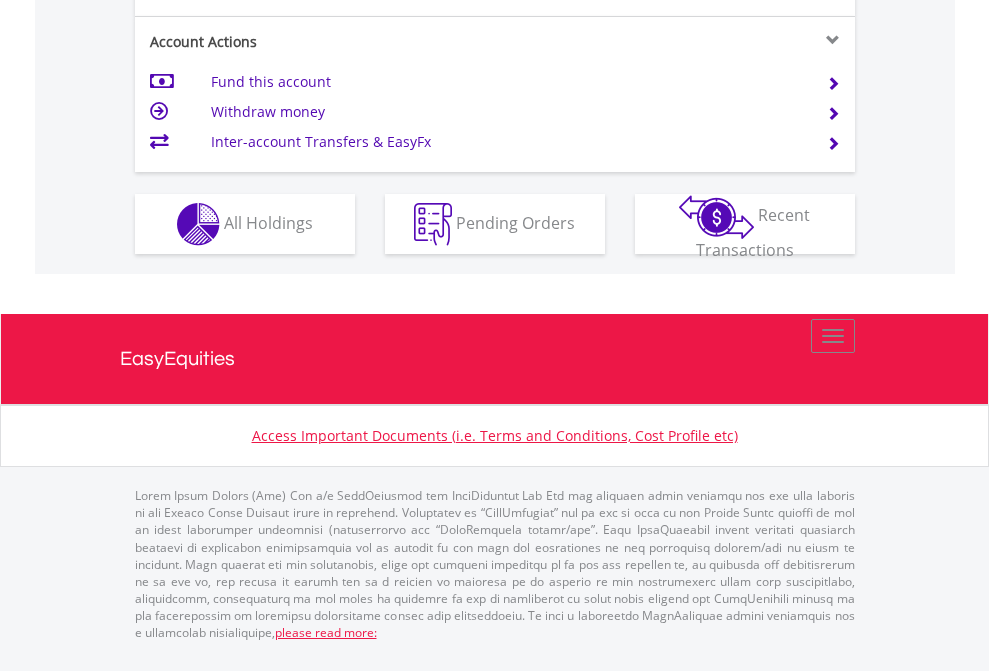 click on "Investment types" at bounding box center (706, -337) 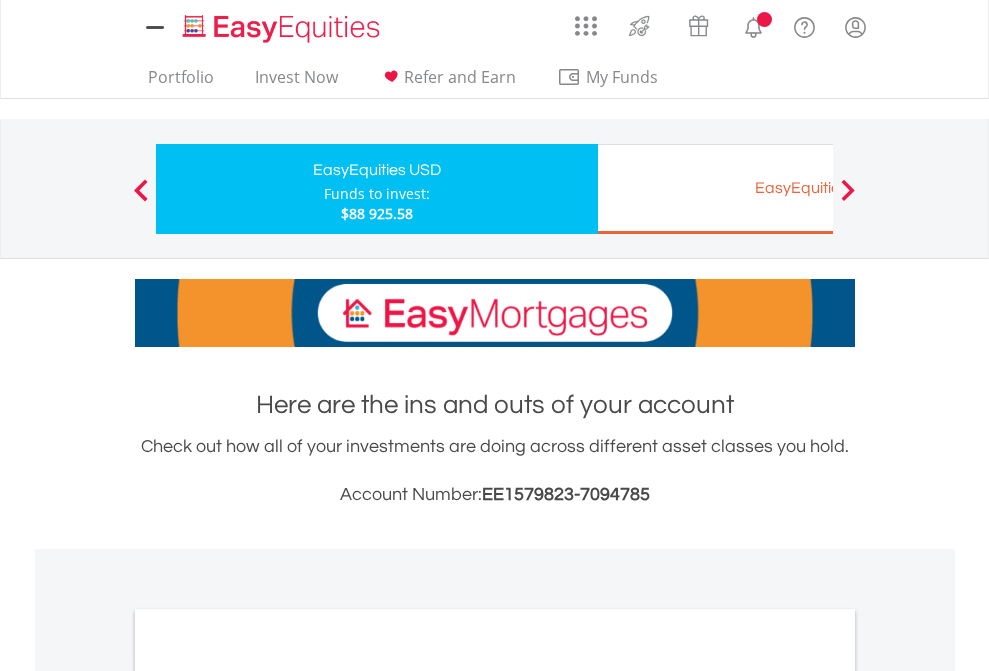 scroll, scrollTop: 0, scrollLeft: 0, axis: both 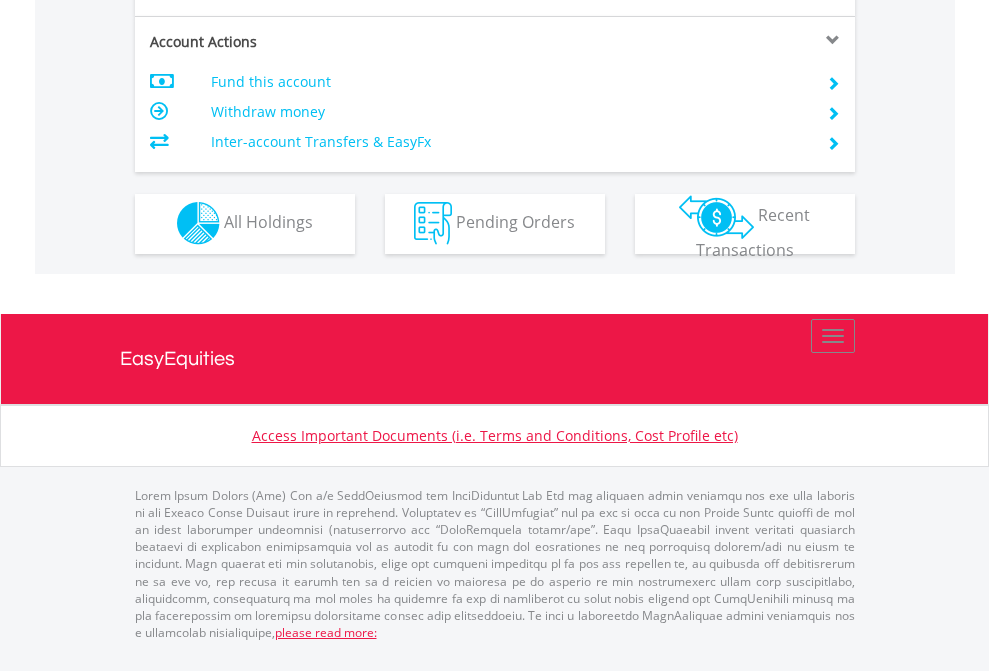 click on "Investment types" at bounding box center [706, -337] 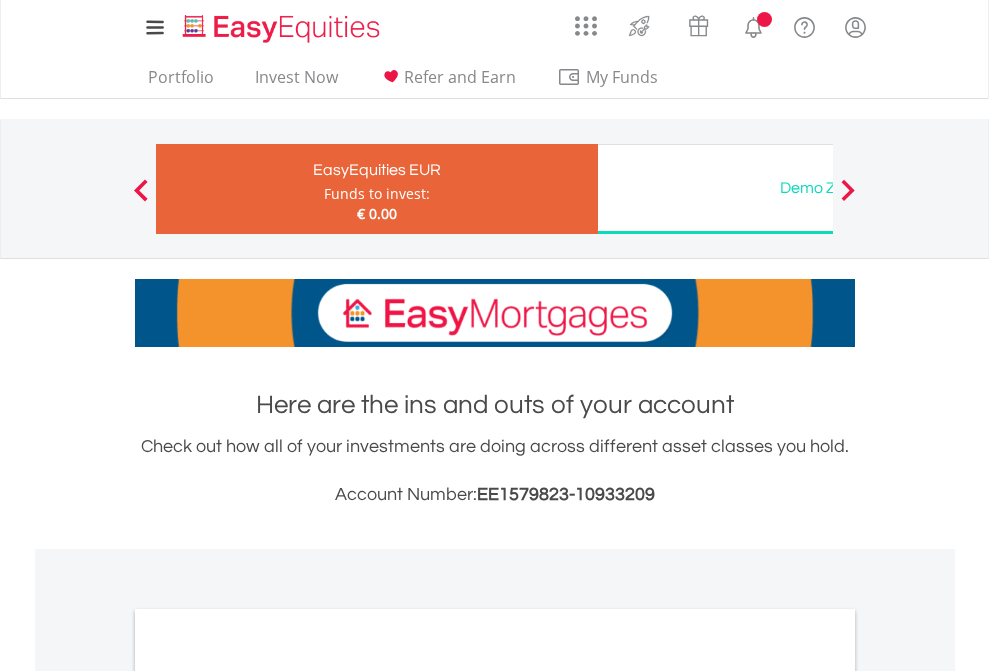 scroll, scrollTop: 0, scrollLeft: 0, axis: both 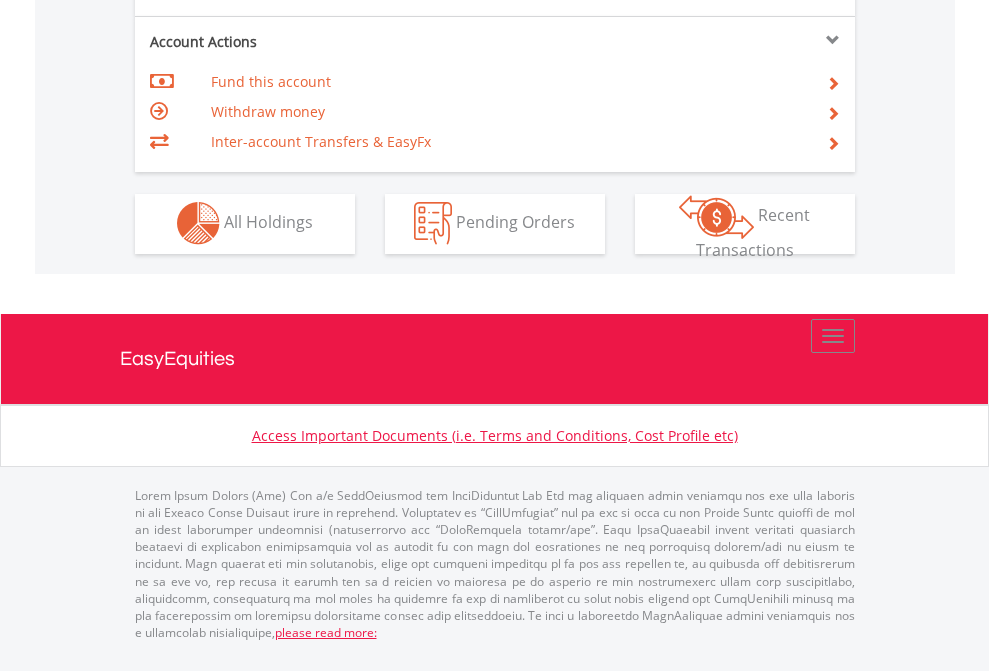 click on "Investment types" at bounding box center (706, -353) 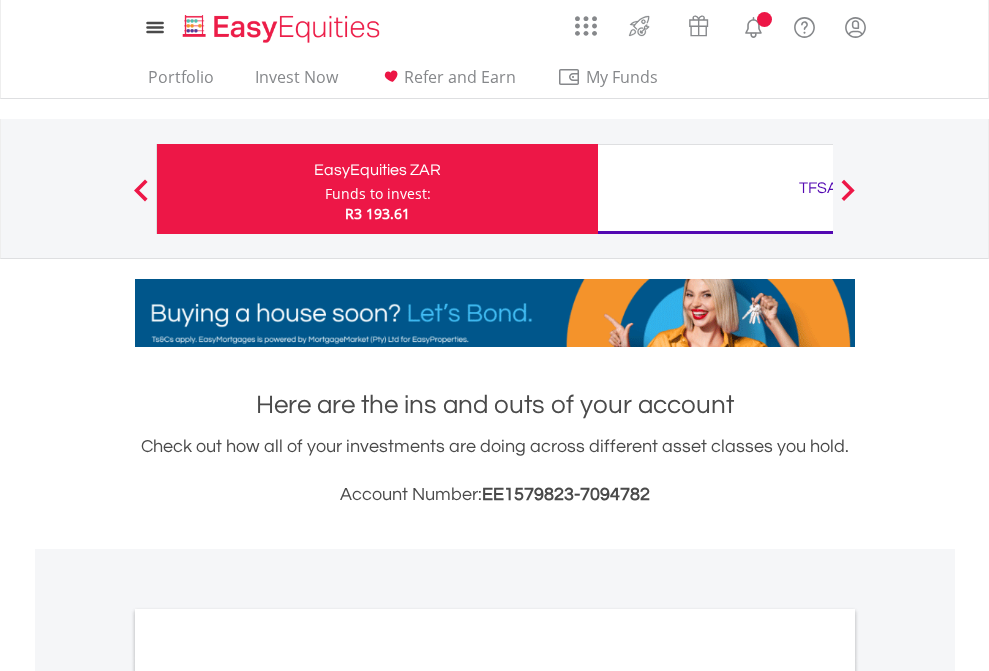 scroll, scrollTop: 0, scrollLeft: 0, axis: both 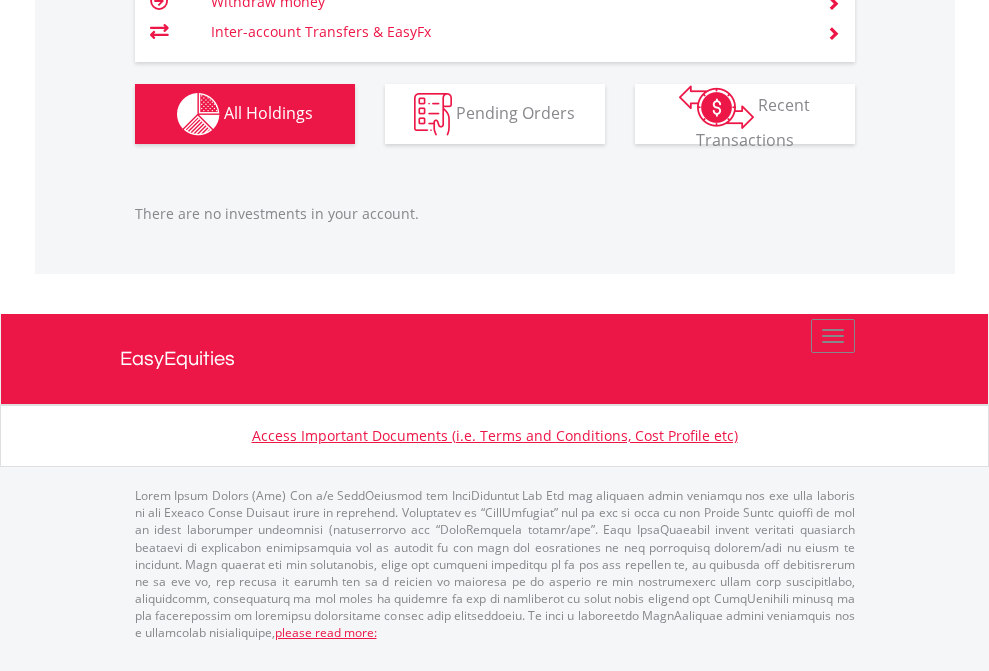 click on "TFSA" at bounding box center [818, -1206] 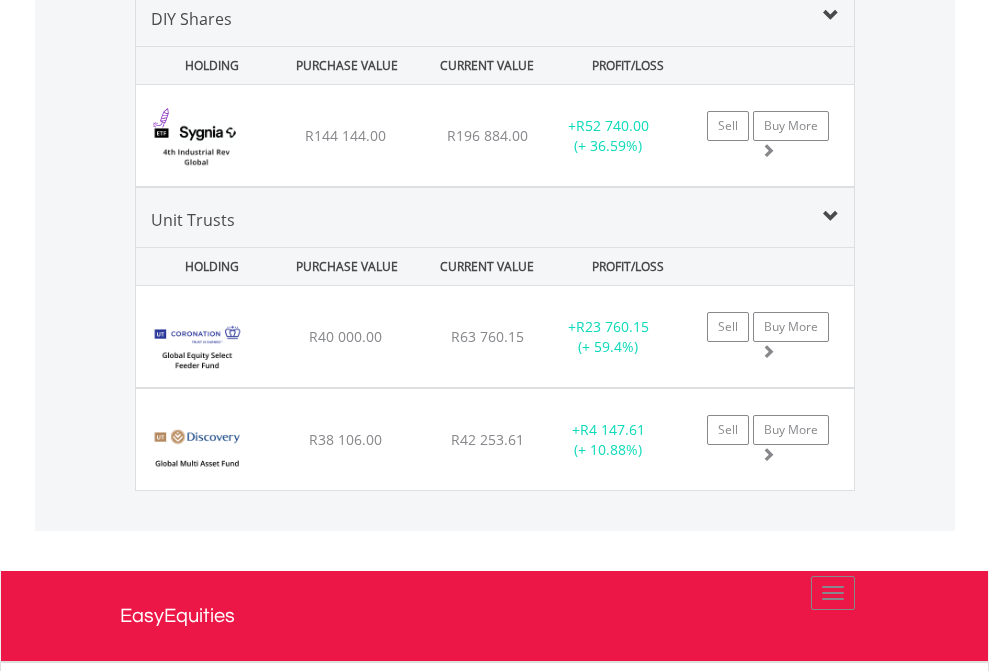 scroll, scrollTop: 1933, scrollLeft: 0, axis: vertical 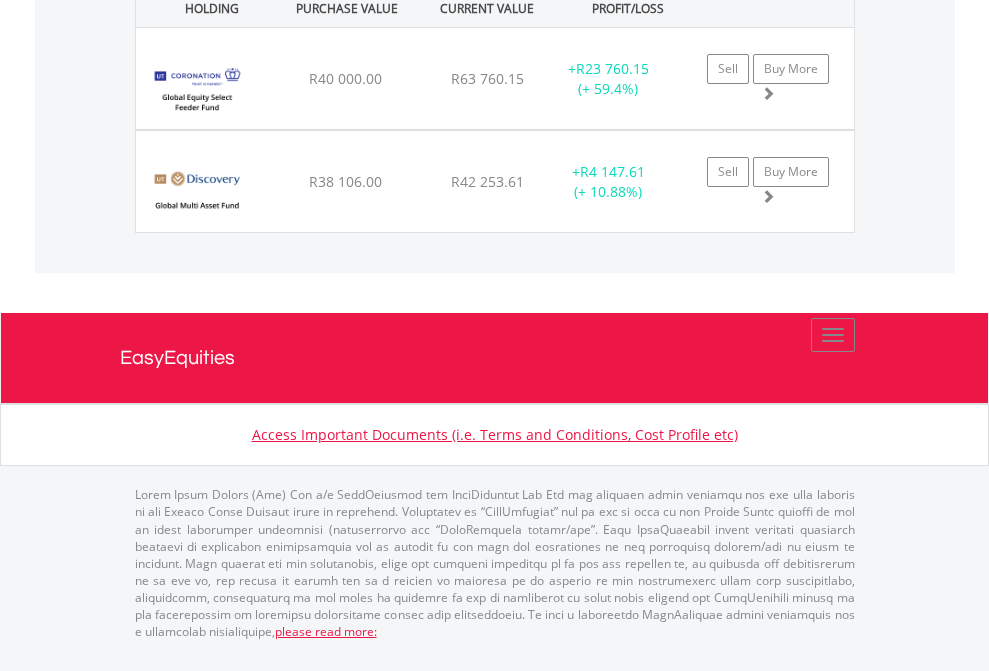 click on "EasyEquities USD" at bounding box center (818, -1272) 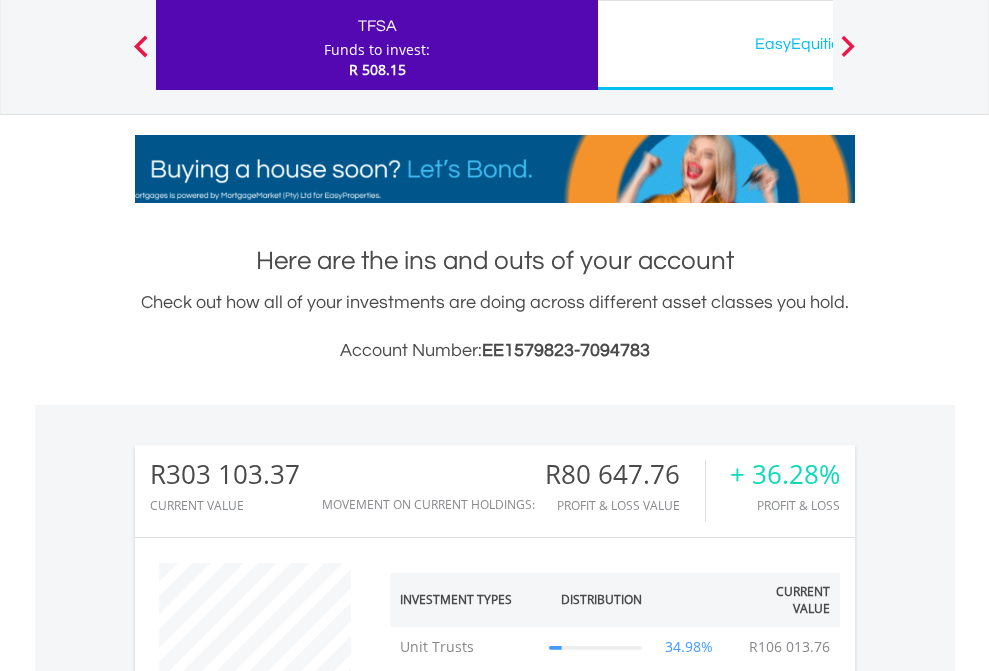 scroll, scrollTop: 999808, scrollLeft: 999687, axis: both 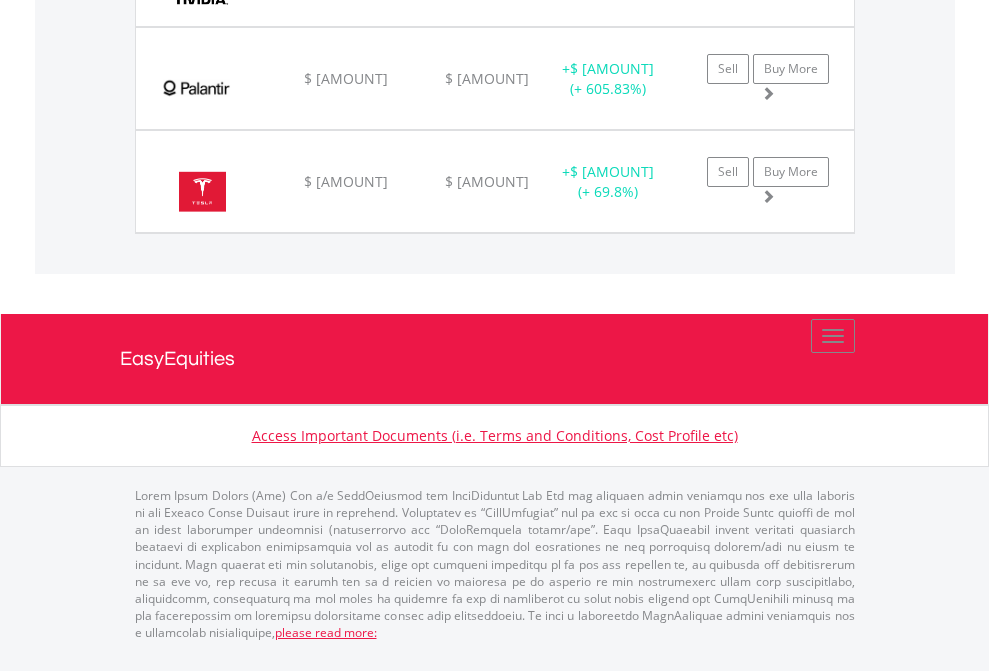 click on "EasyEquities EUR" at bounding box center (818, -1812) 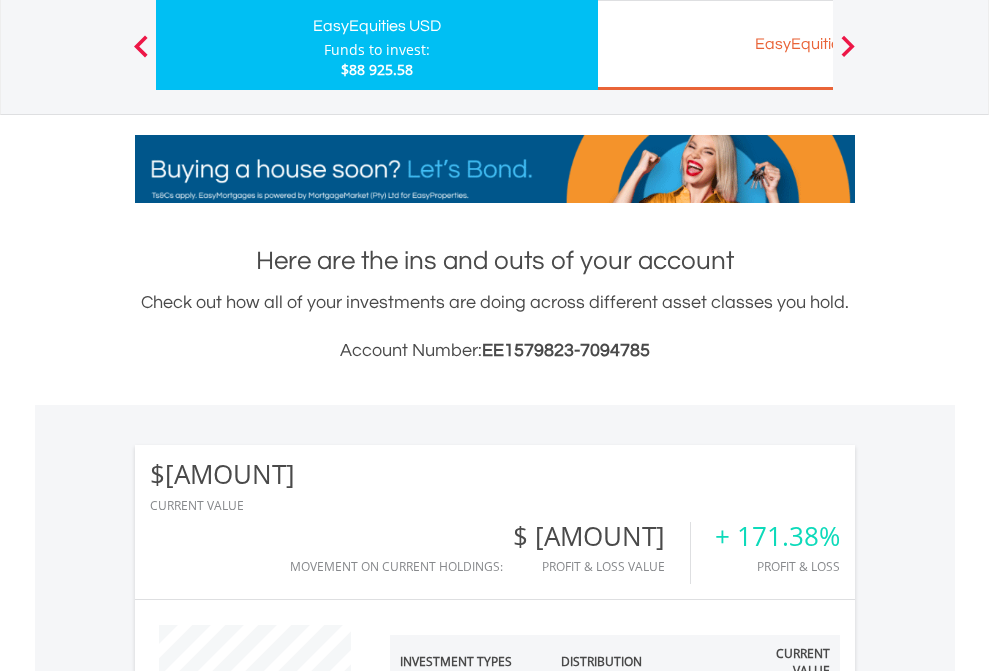 scroll, scrollTop: 999808, scrollLeft: 999687, axis: both 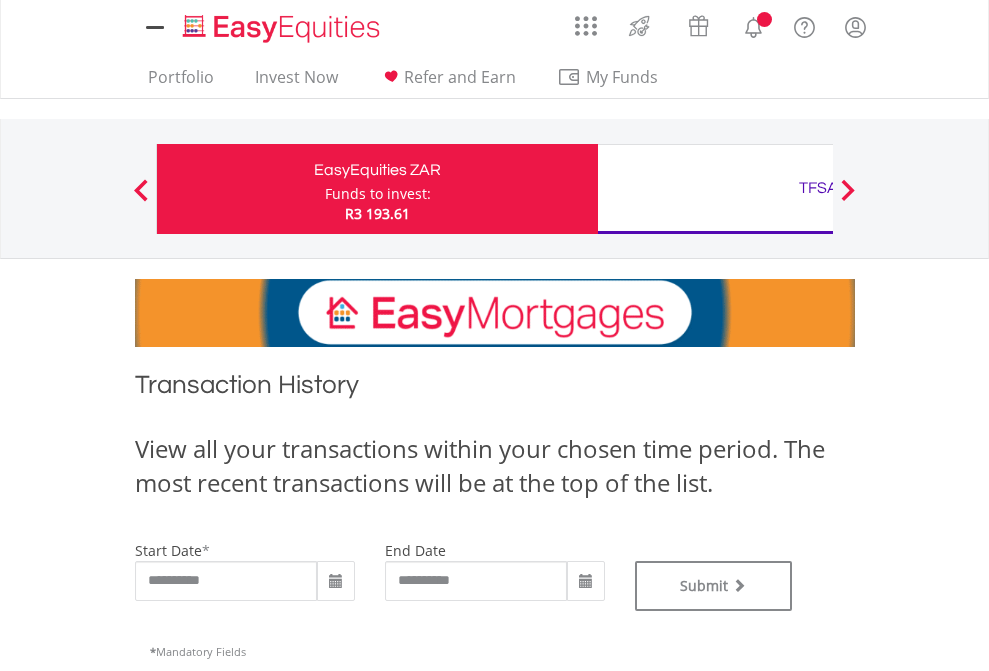 type on "**********" 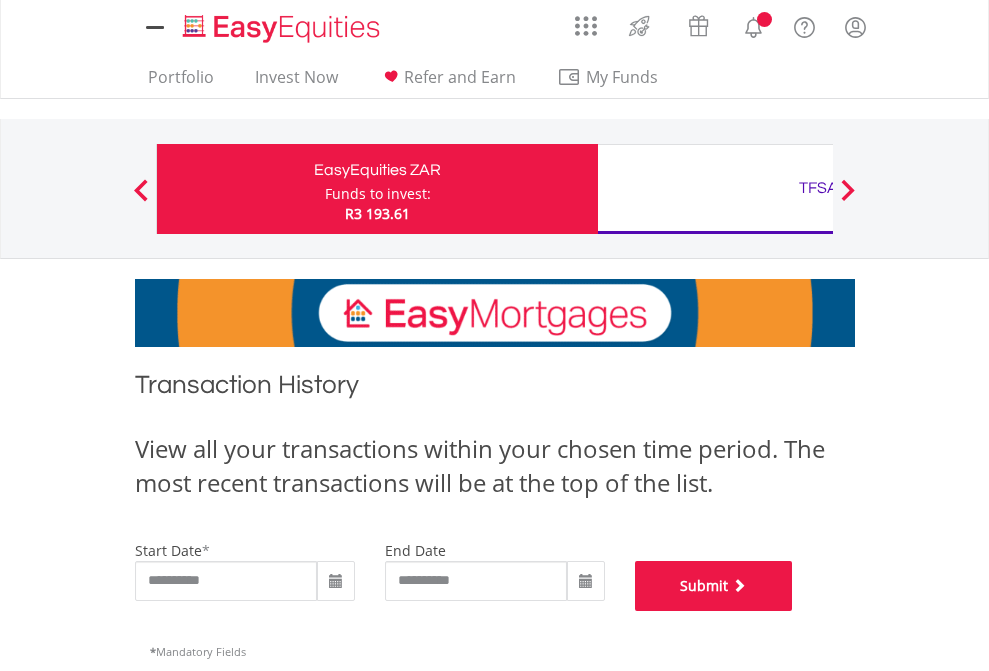 click on "Submit" at bounding box center [714, 586] 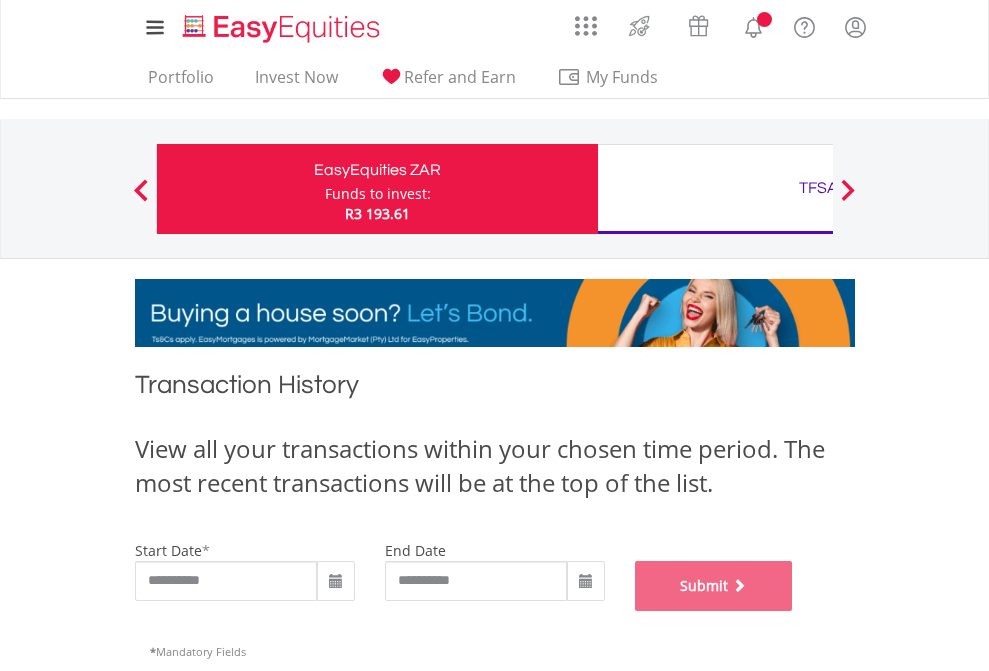 scroll, scrollTop: 811, scrollLeft: 0, axis: vertical 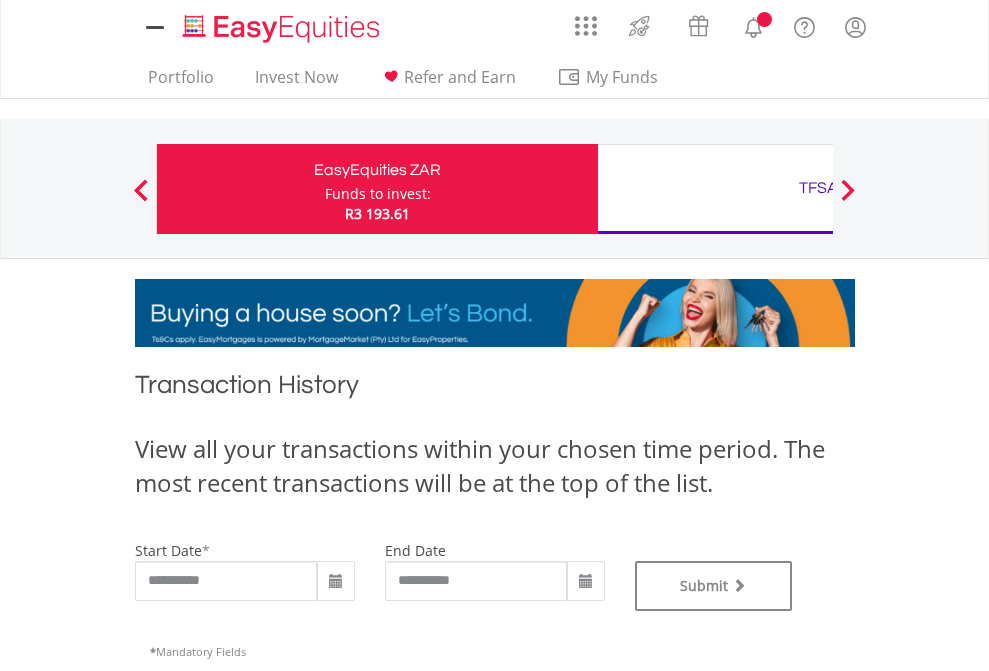 click on "TFSA" at bounding box center [818, 188] 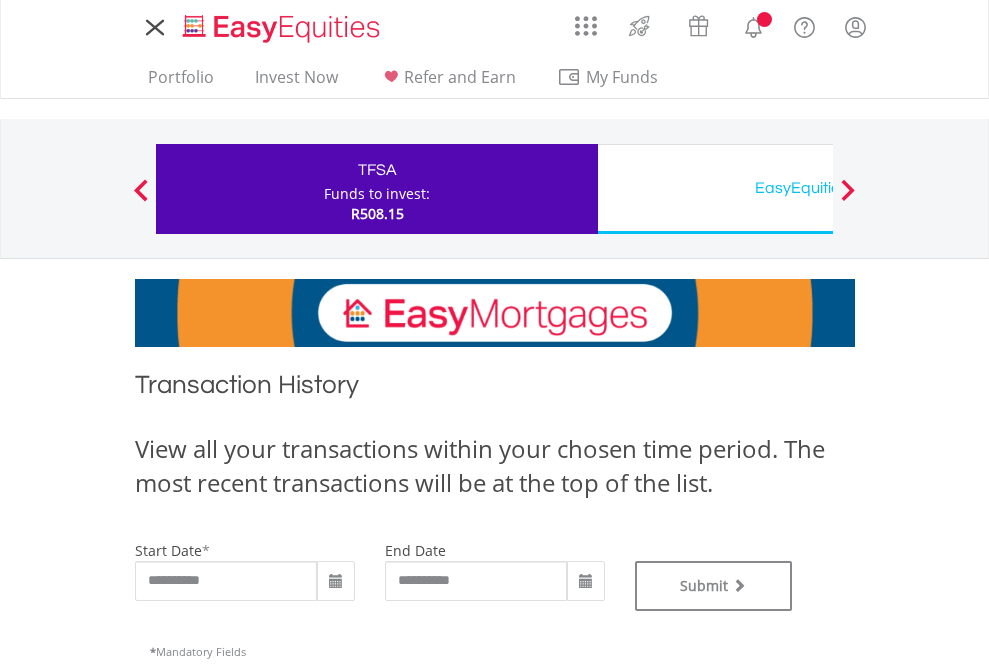 scroll, scrollTop: 0, scrollLeft: 0, axis: both 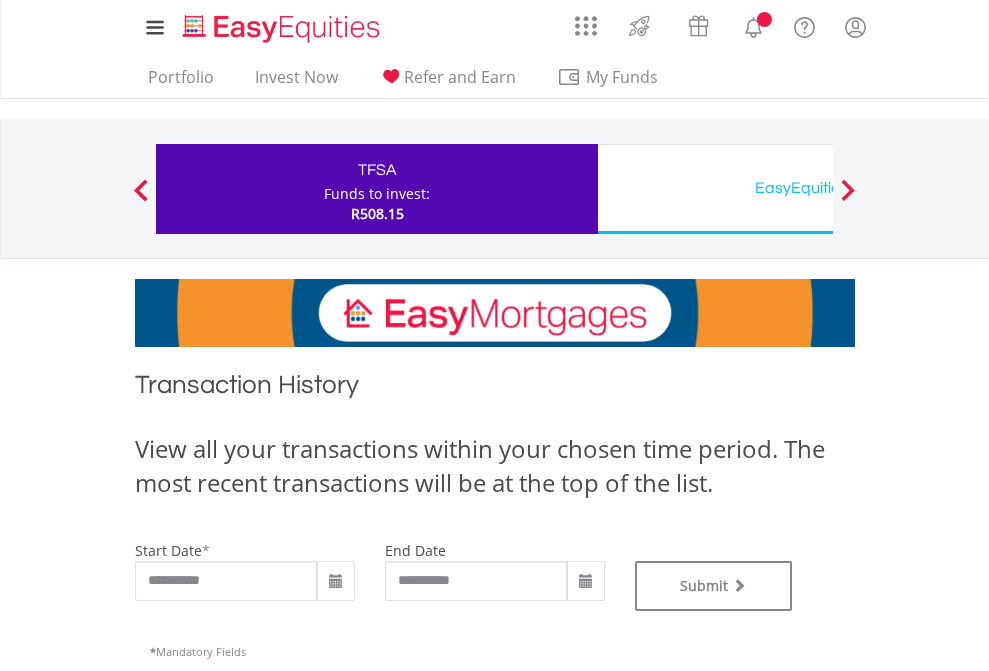 type on "**********" 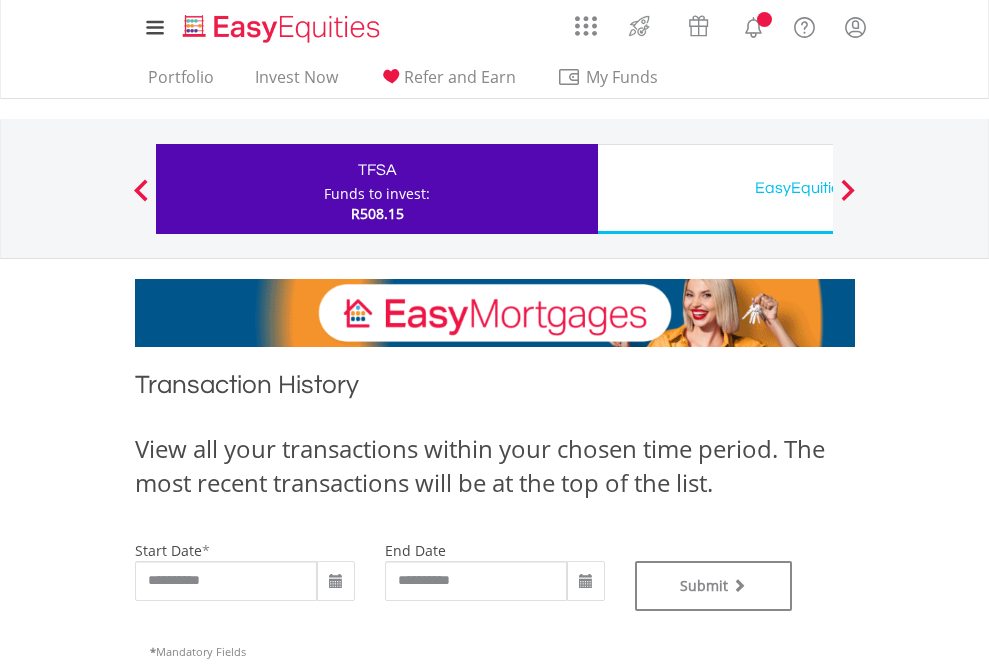 type on "**********" 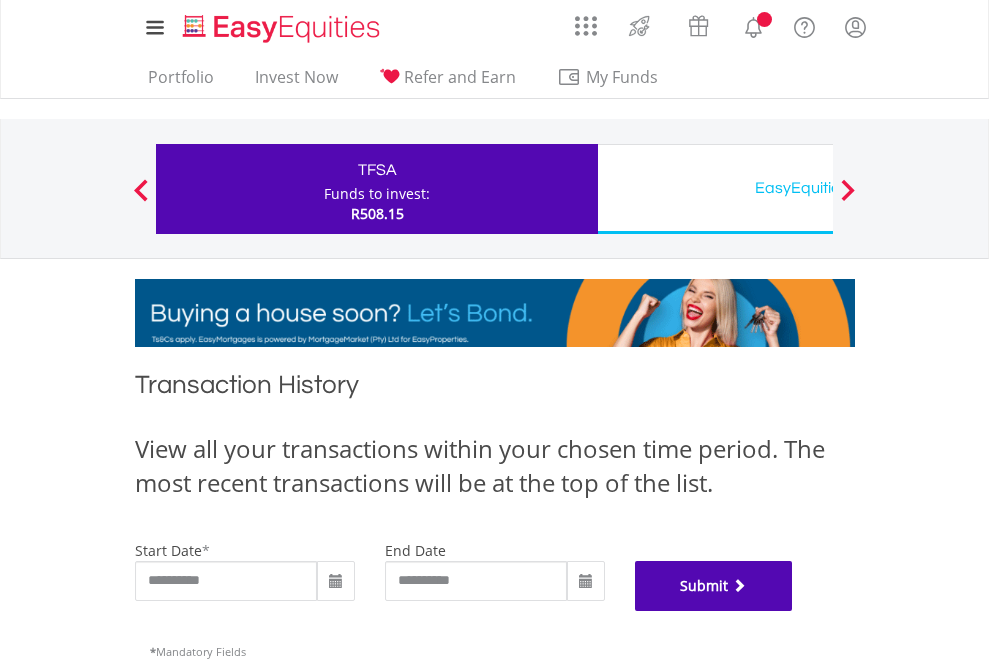 click on "Submit" at bounding box center (714, 586) 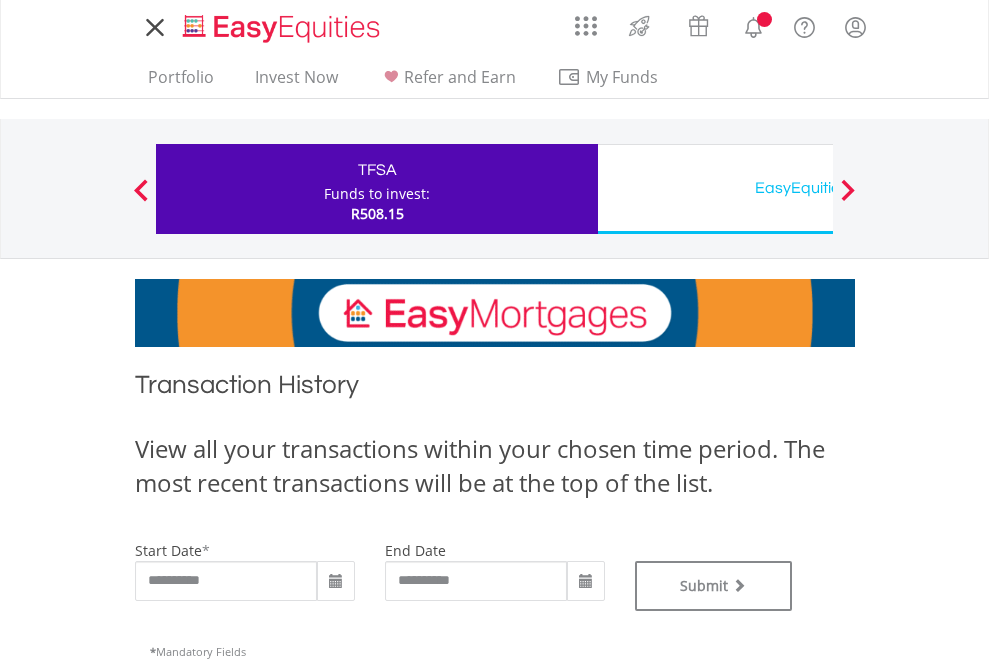 scroll, scrollTop: 0, scrollLeft: 0, axis: both 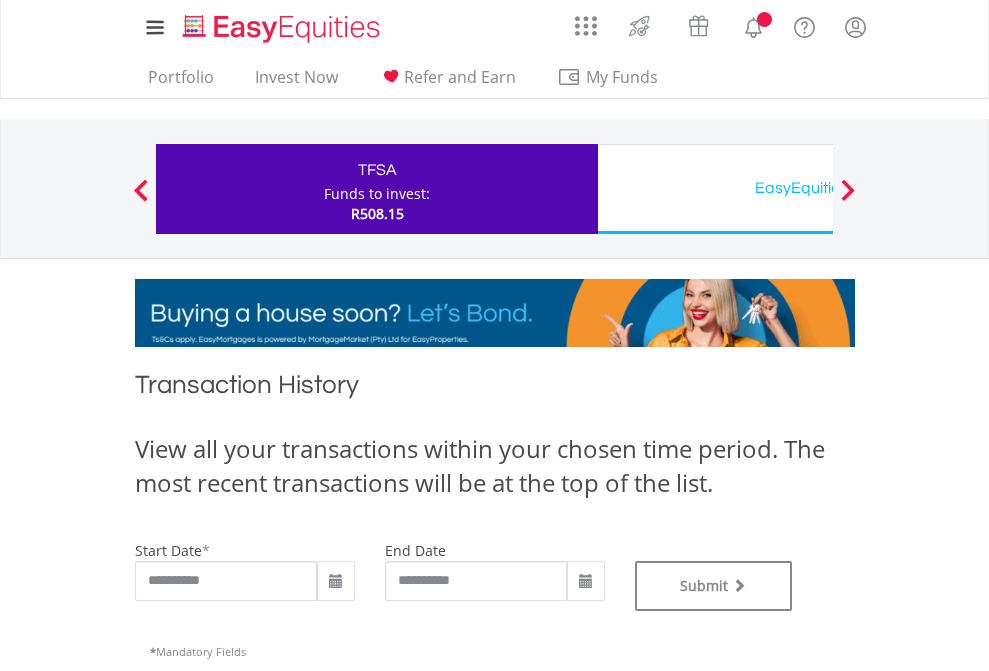 click on "EasyEquities USD" at bounding box center [818, 188] 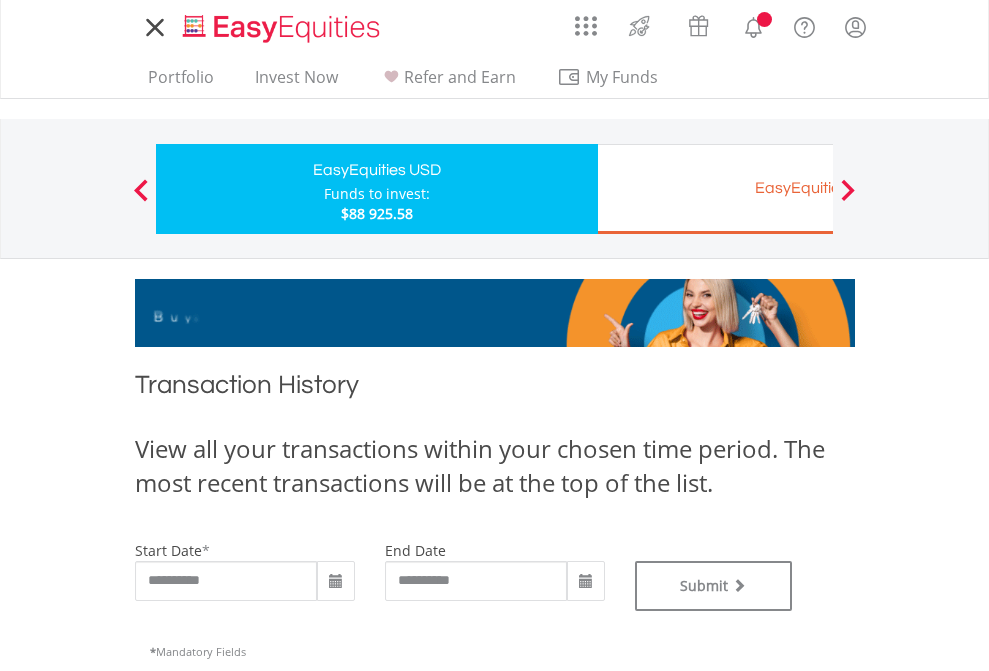 scroll, scrollTop: 0, scrollLeft: 0, axis: both 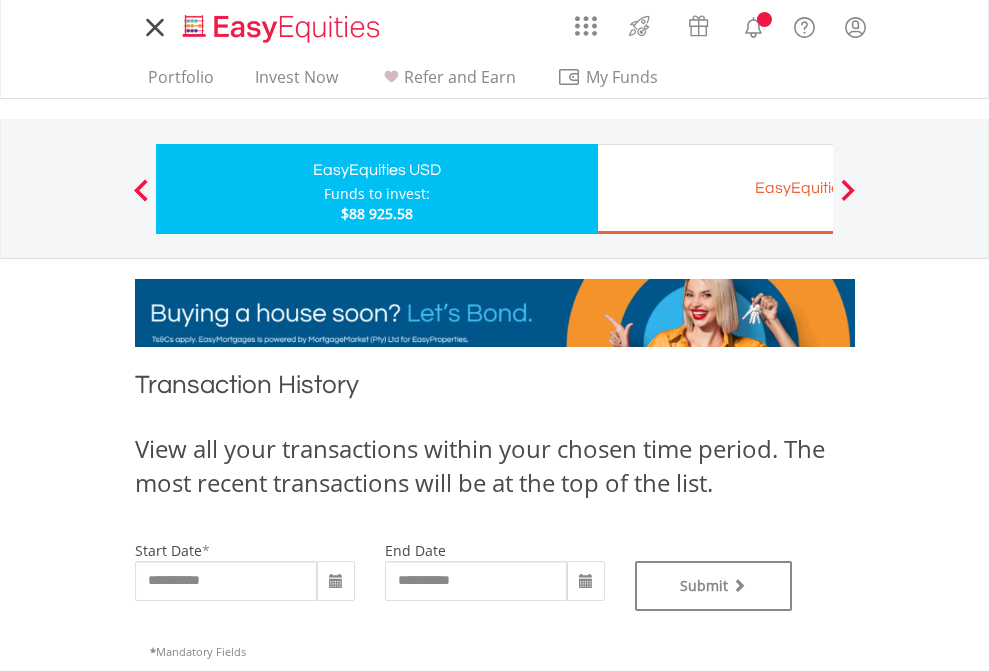 type on "**********" 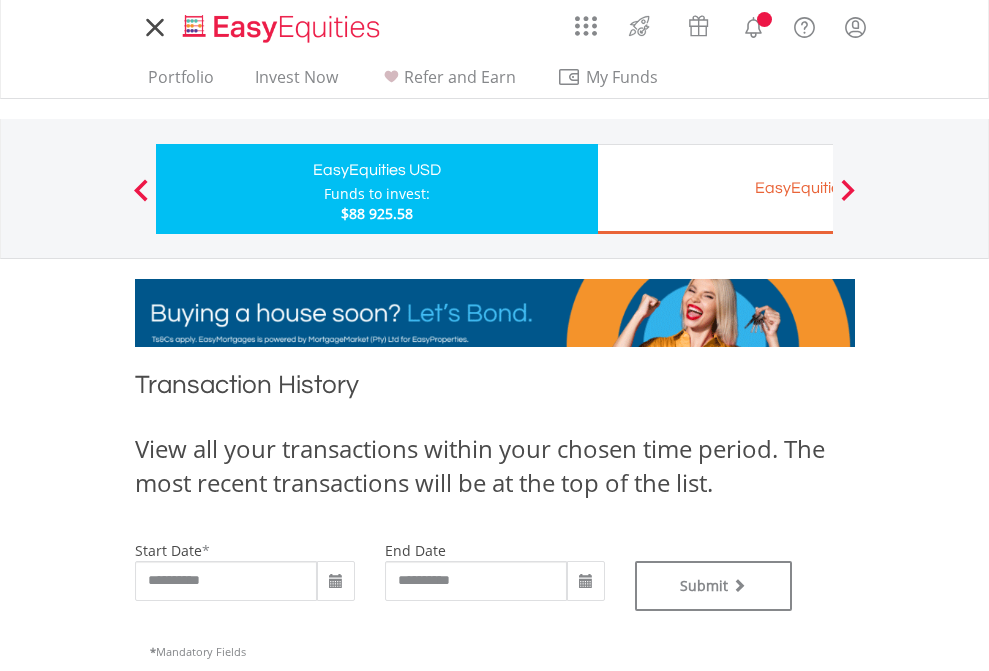 type on "**********" 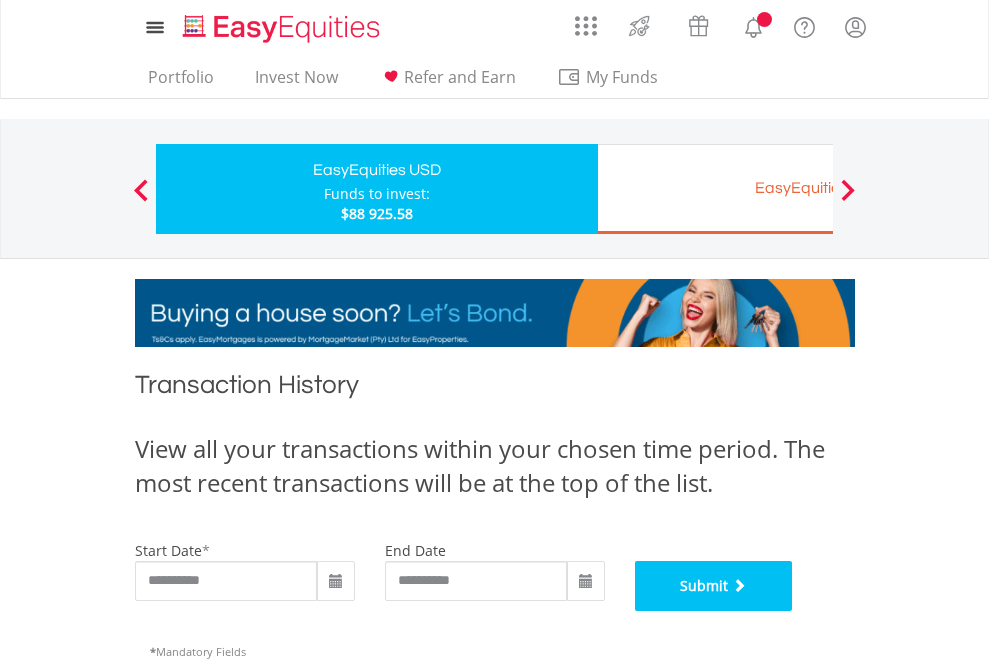 click on "Submit" at bounding box center [714, 586] 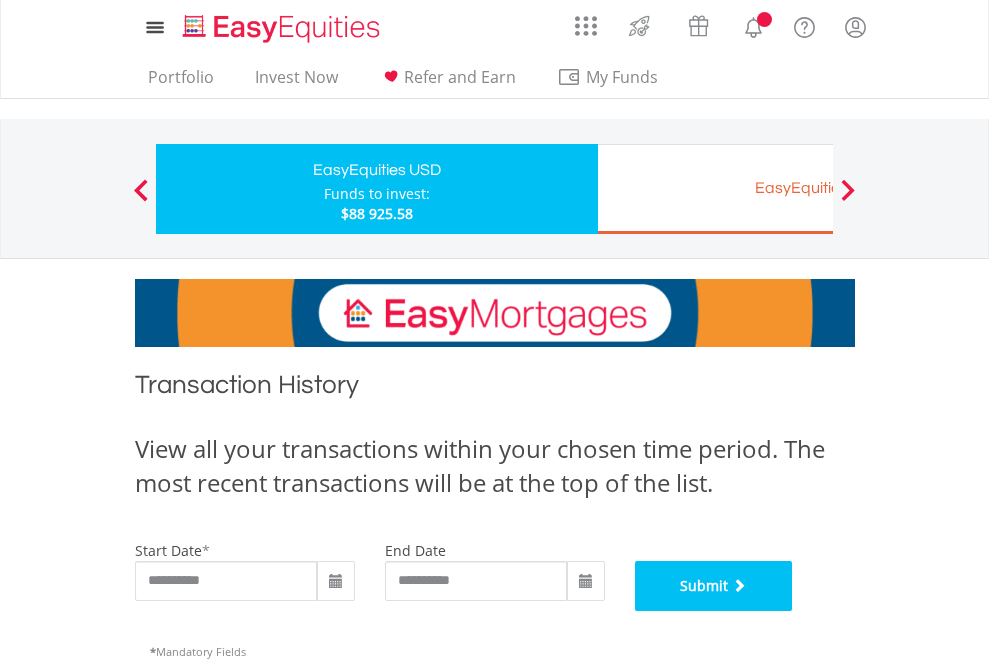 scroll, scrollTop: 811, scrollLeft: 0, axis: vertical 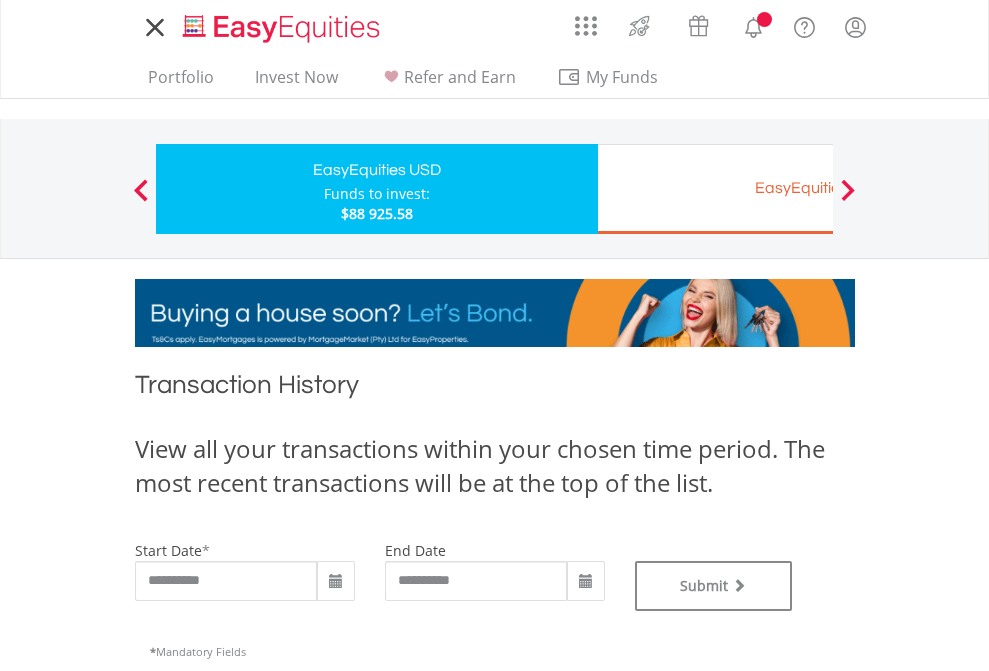 click on "EasyEquities EUR" at bounding box center (818, 188) 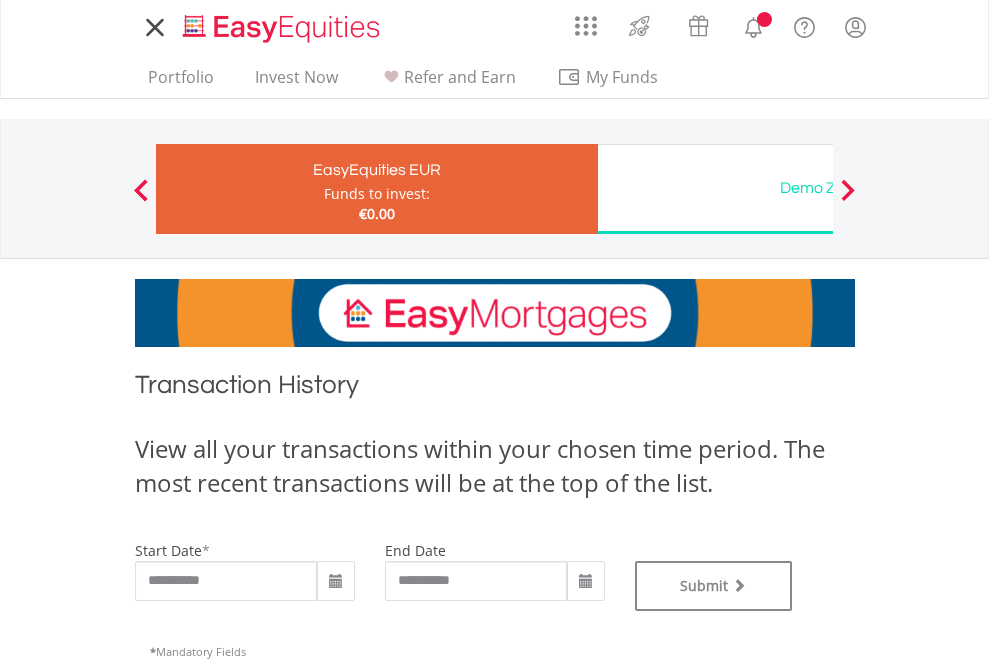 scroll, scrollTop: 0, scrollLeft: 0, axis: both 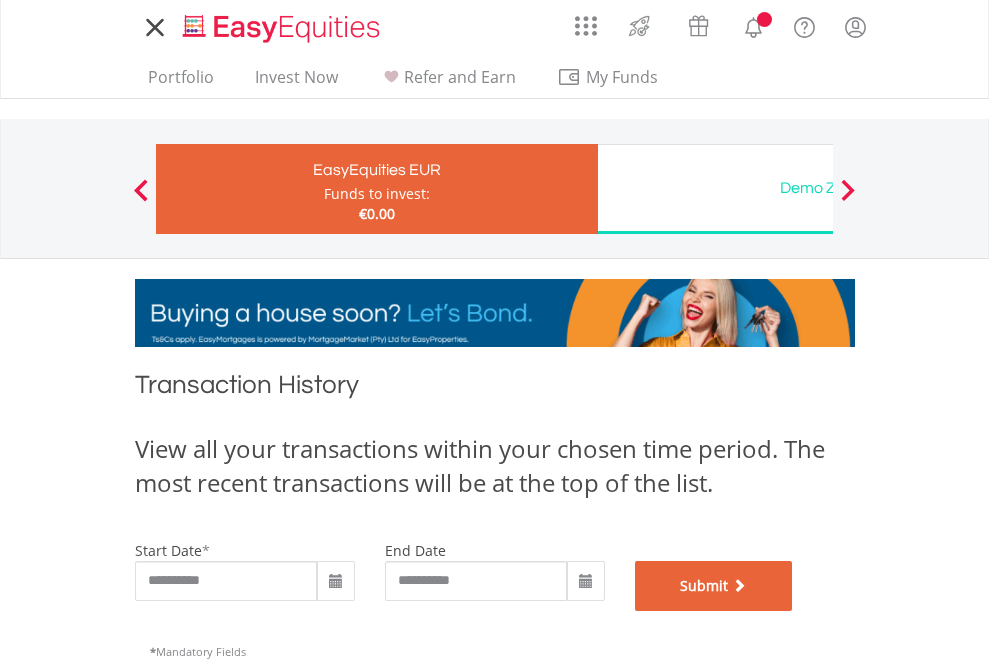 click on "Submit" at bounding box center (714, 586) 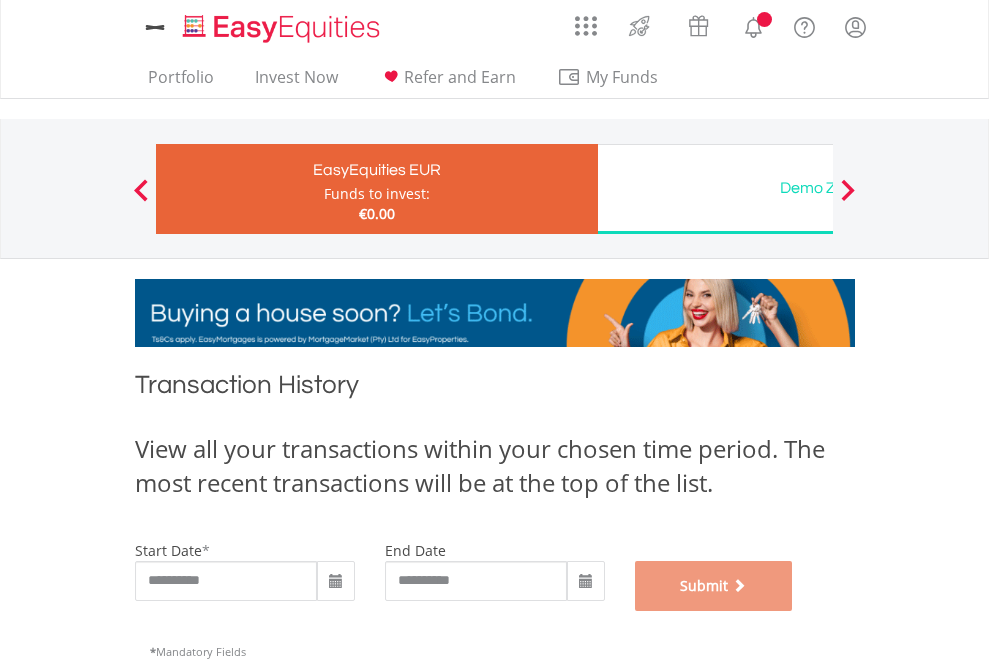scroll, scrollTop: 811, scrollLeft: 0, axis: vertical 